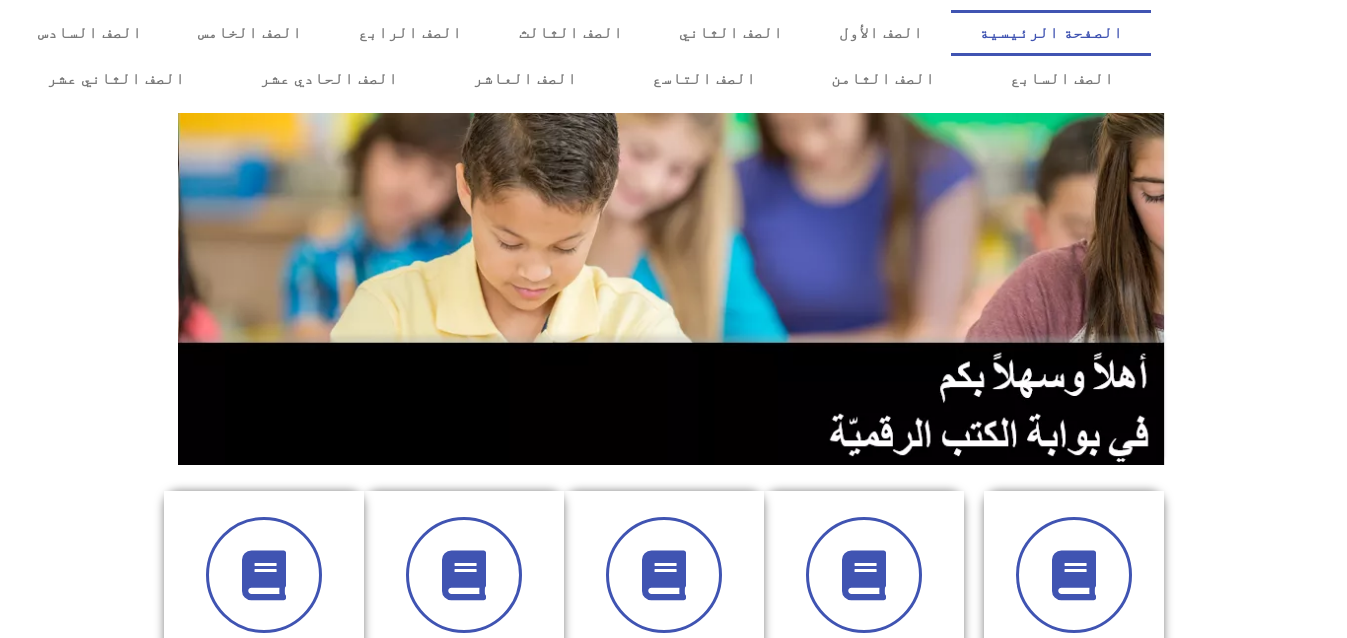 scroll, scrollTop: 0, scrollLeft: 0, axis: both 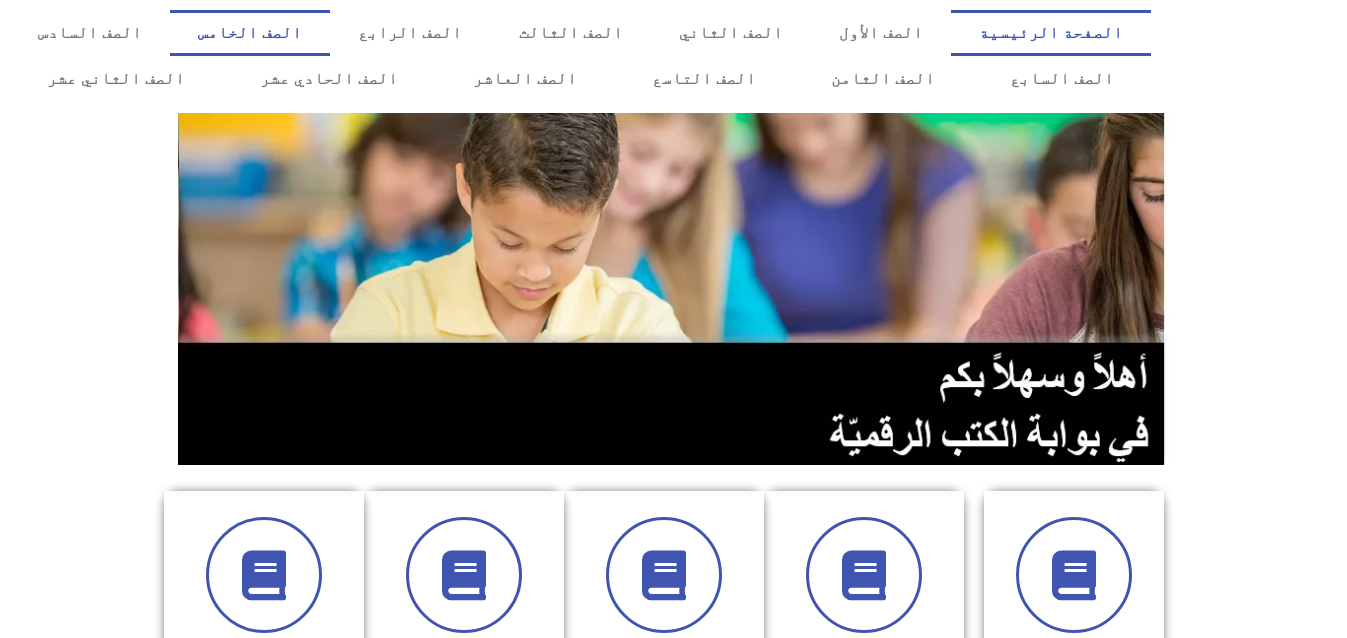 click on "الصف الخامس" 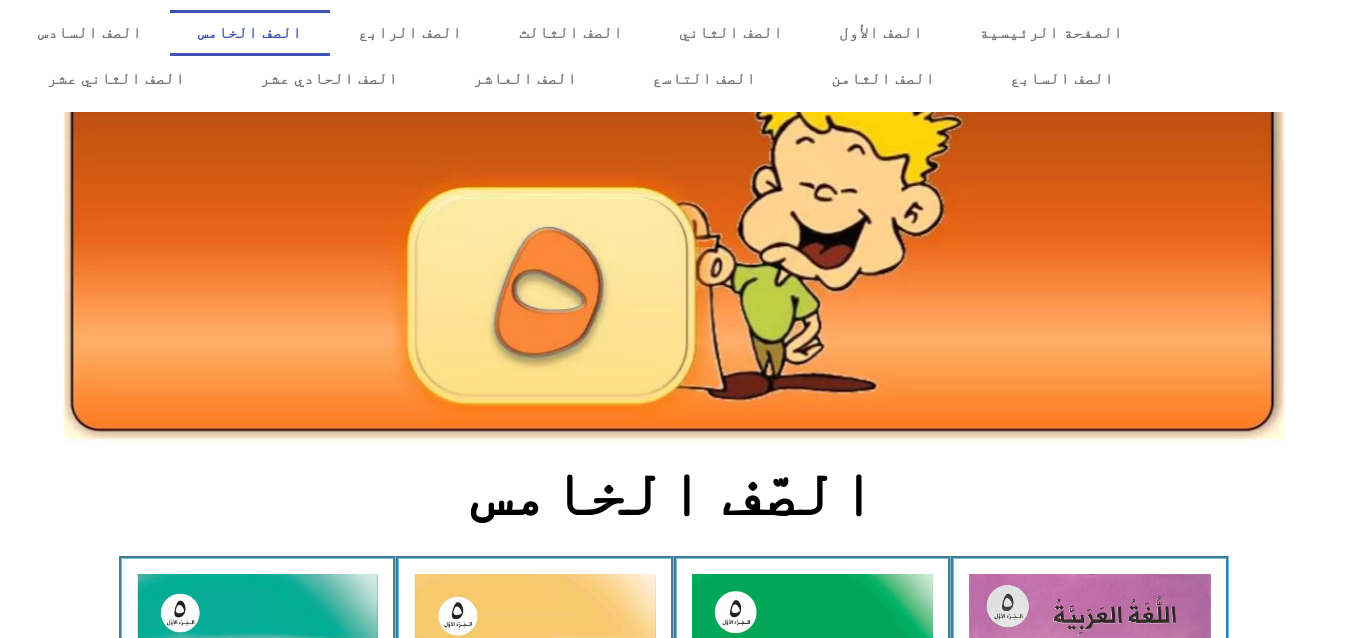 scroll, scrollTop: 0, scrollLeft: 0, axis: both 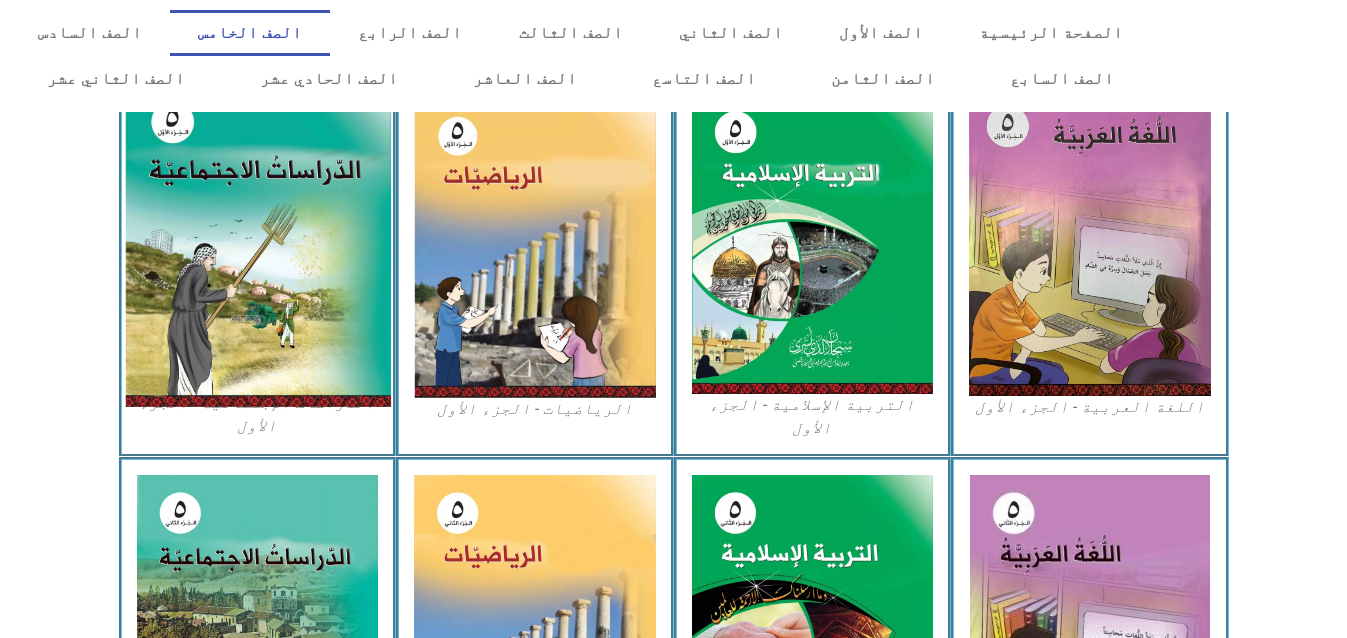 click at bounding box center (257, 243) 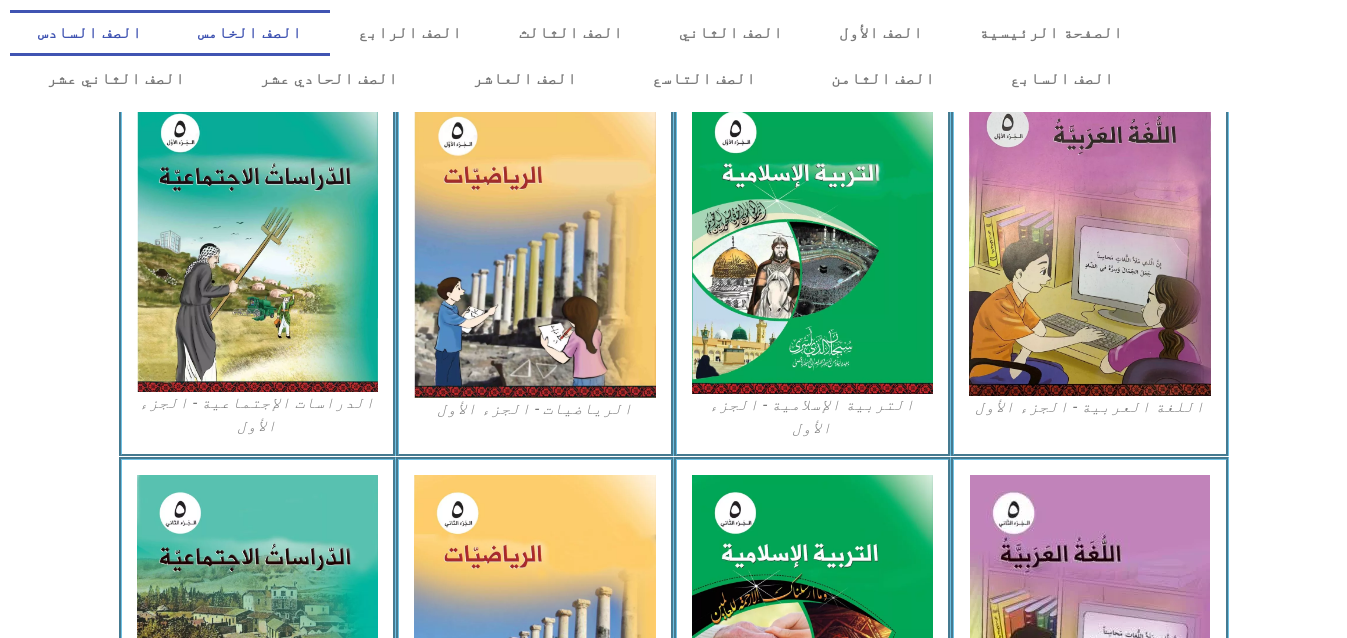 click on "الصف السادس" 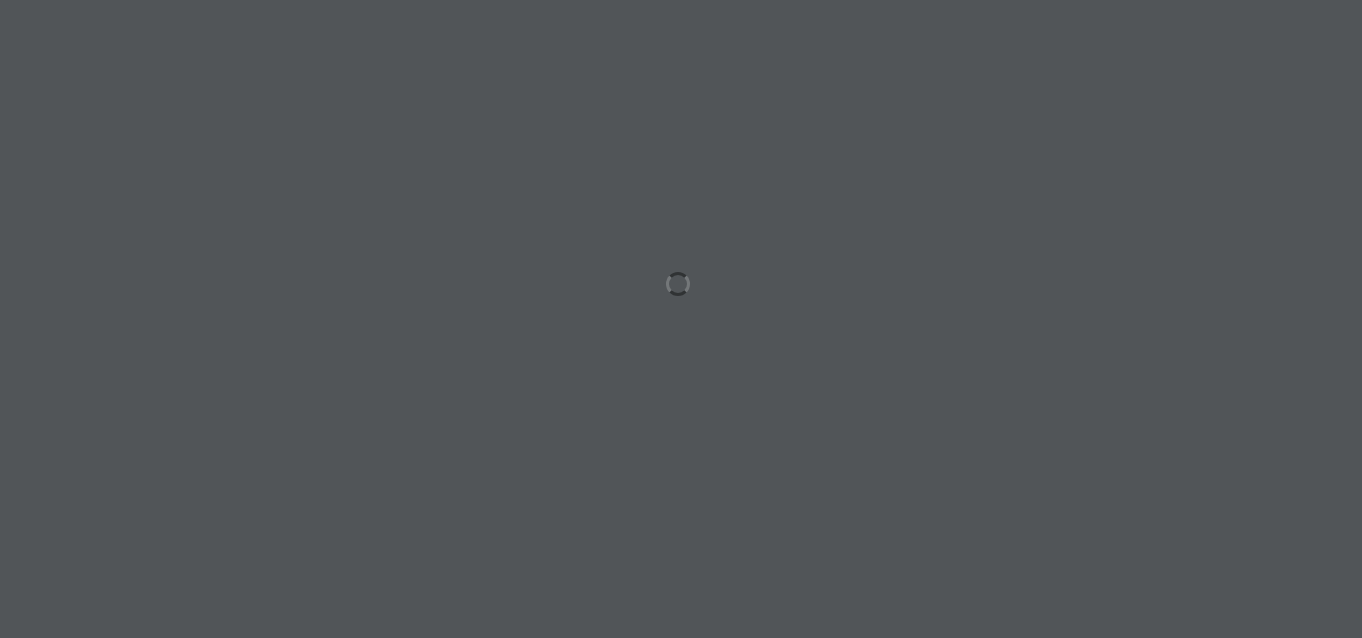 scroll, scrollTop: 0, scrollLeft: 0, axis: both 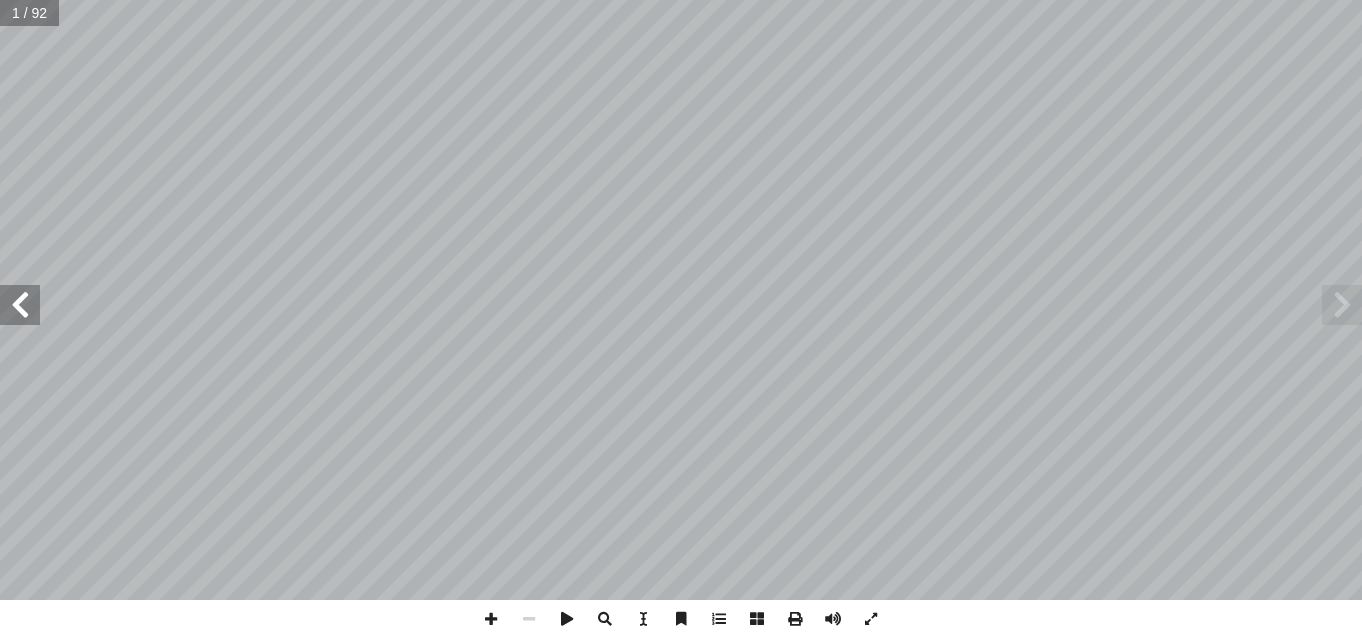 click at bounding box center [20, 305] 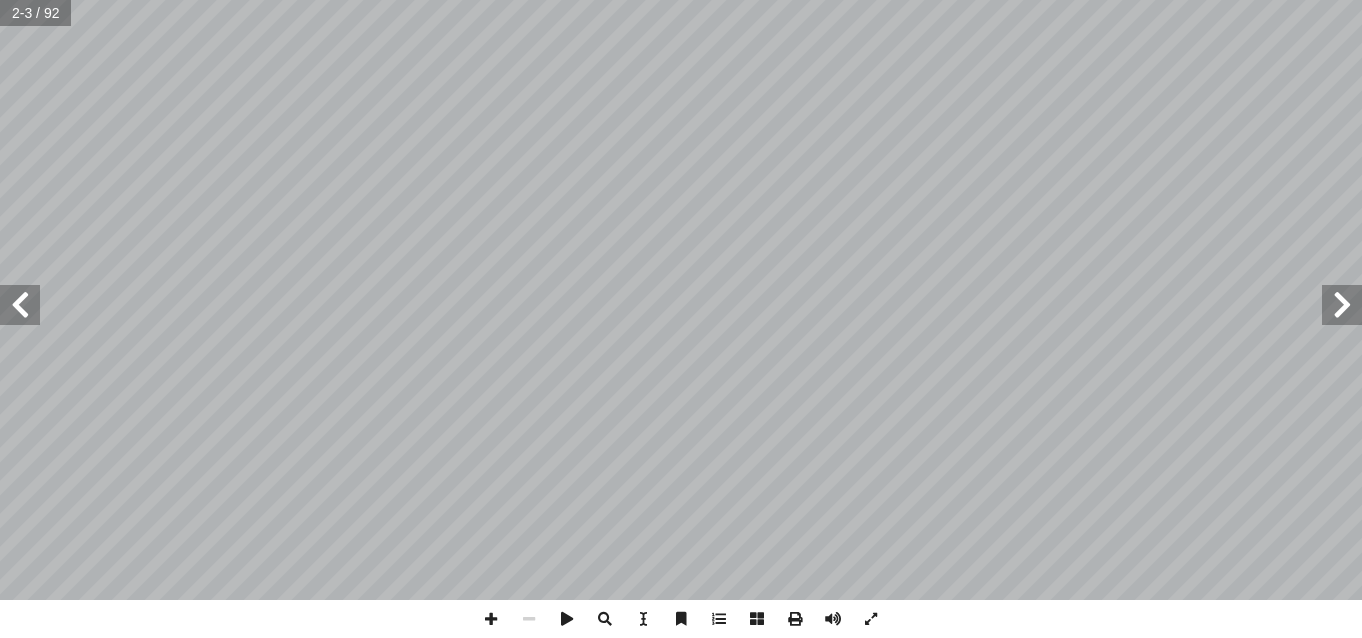 click at bounding box center (20, 305) 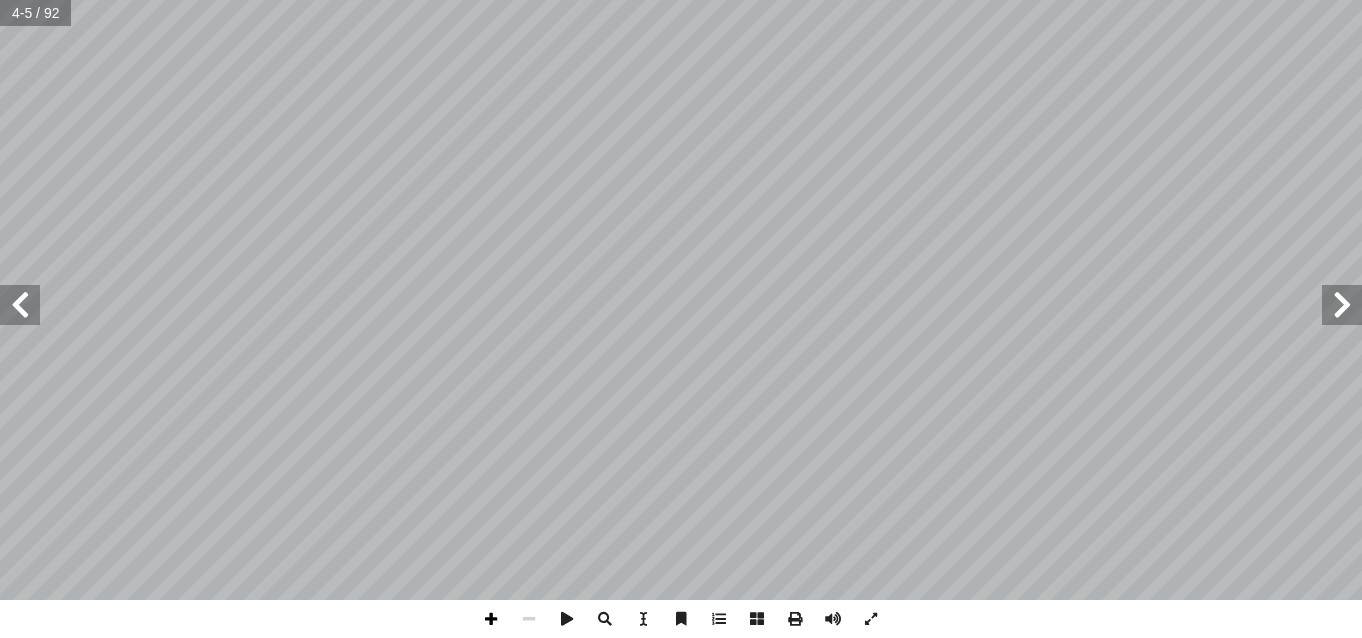 click at bounding box center (491, 619) 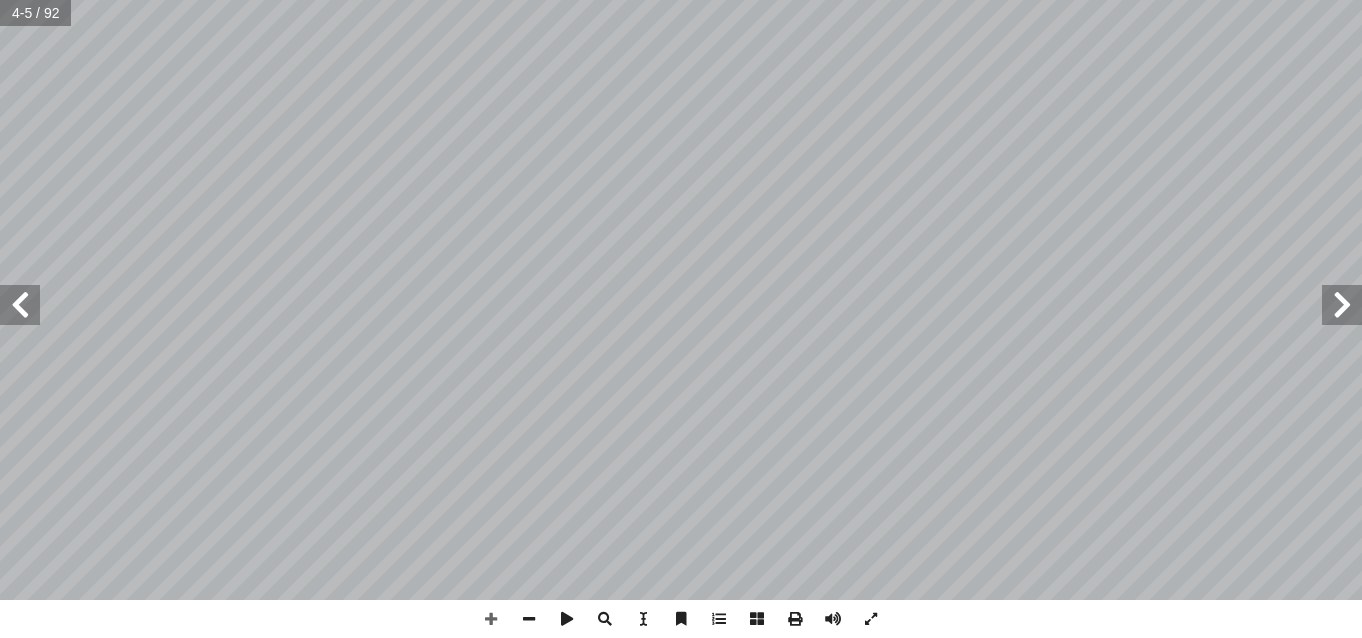 click at bounding box center (20, 305) 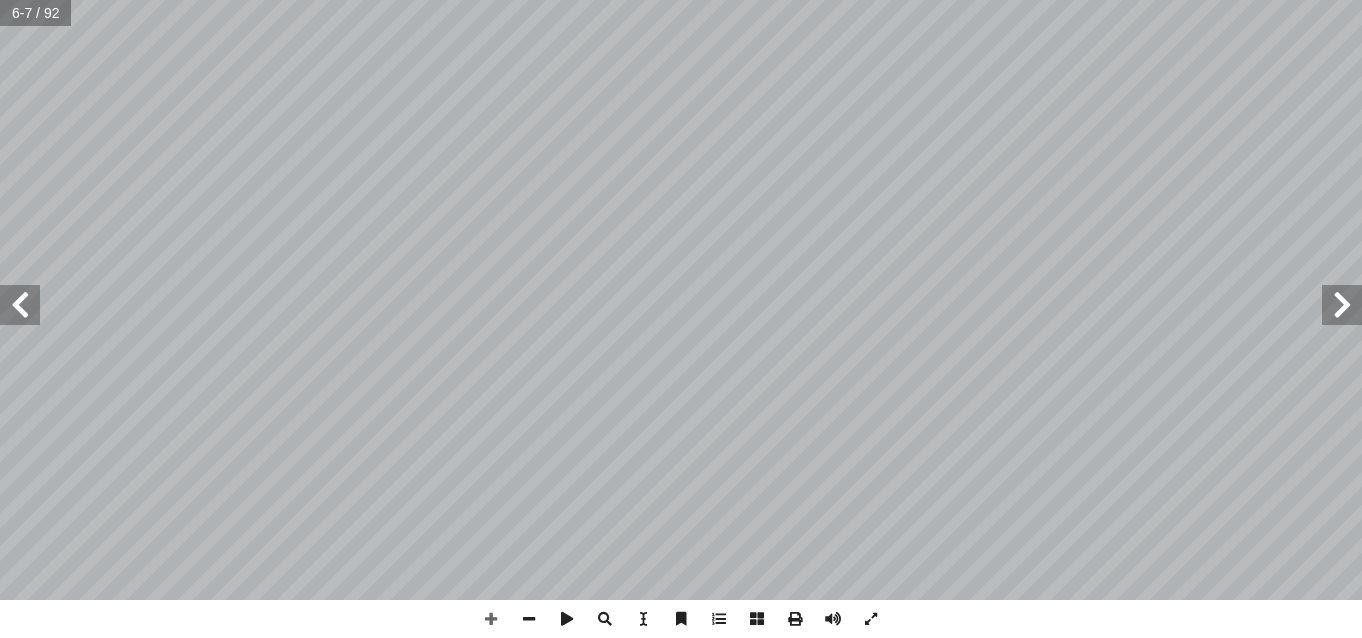 click at bounding box center [1342, 305] 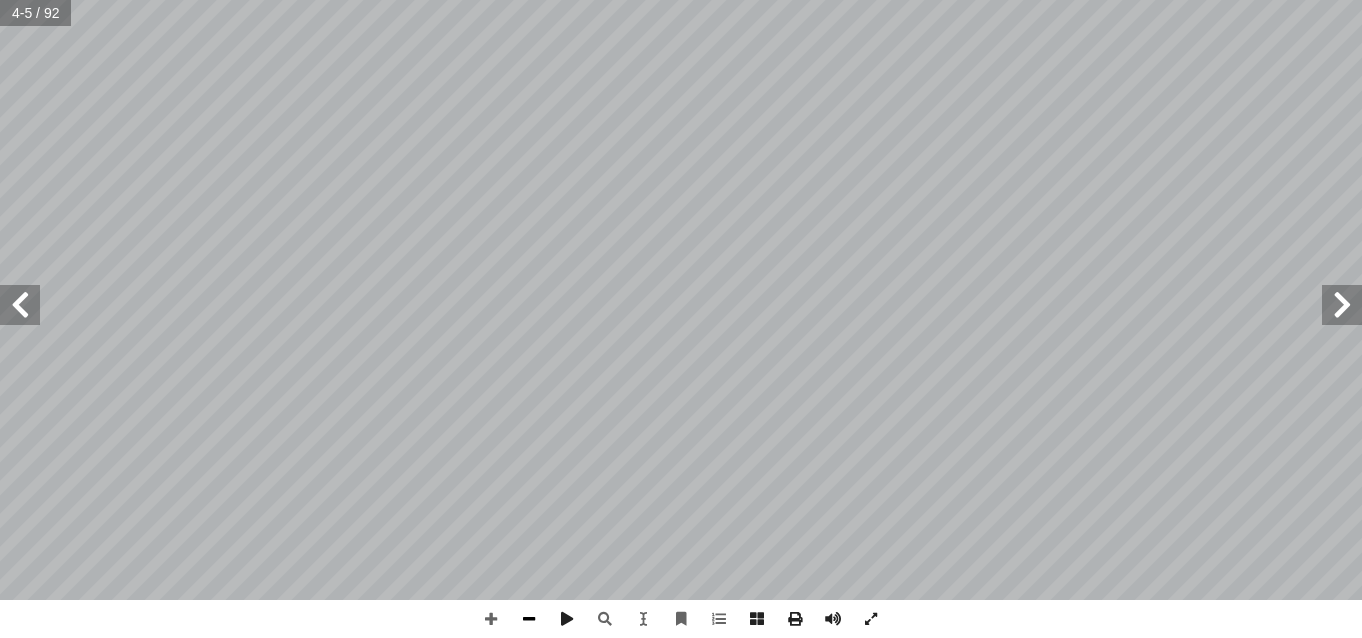 click at bounding box center (529, 619) 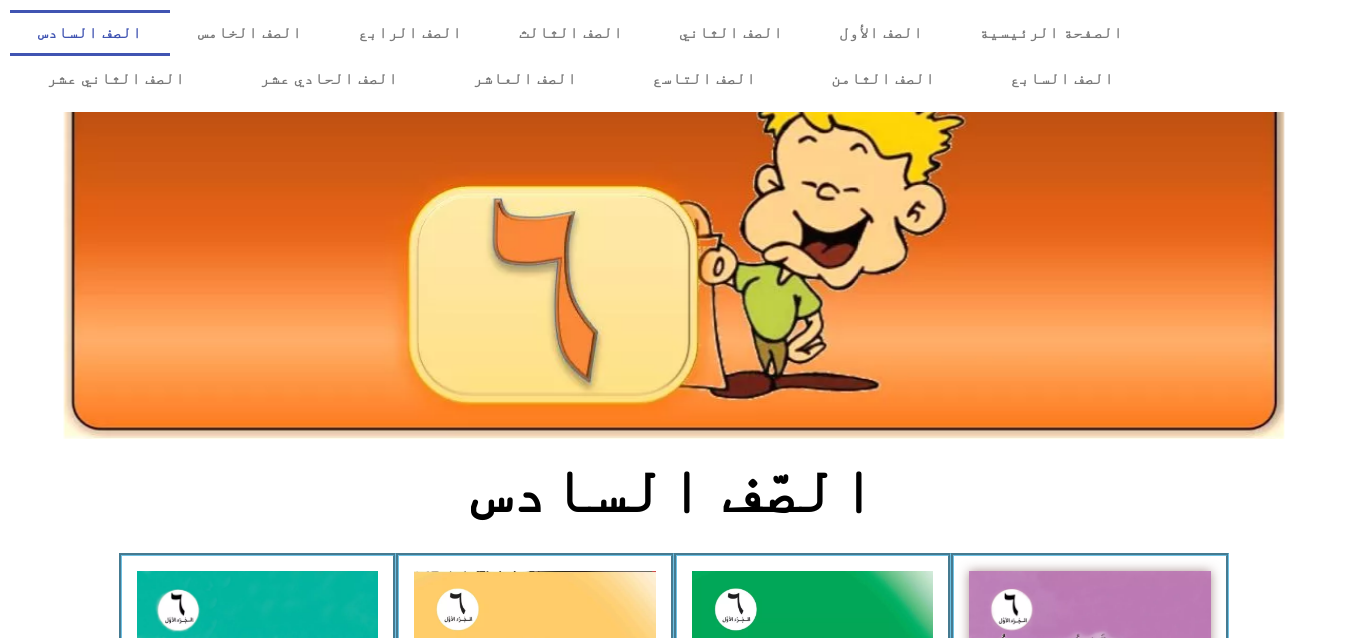 scroll, scrollTop: 0, scrollLeft: 0, axis: both 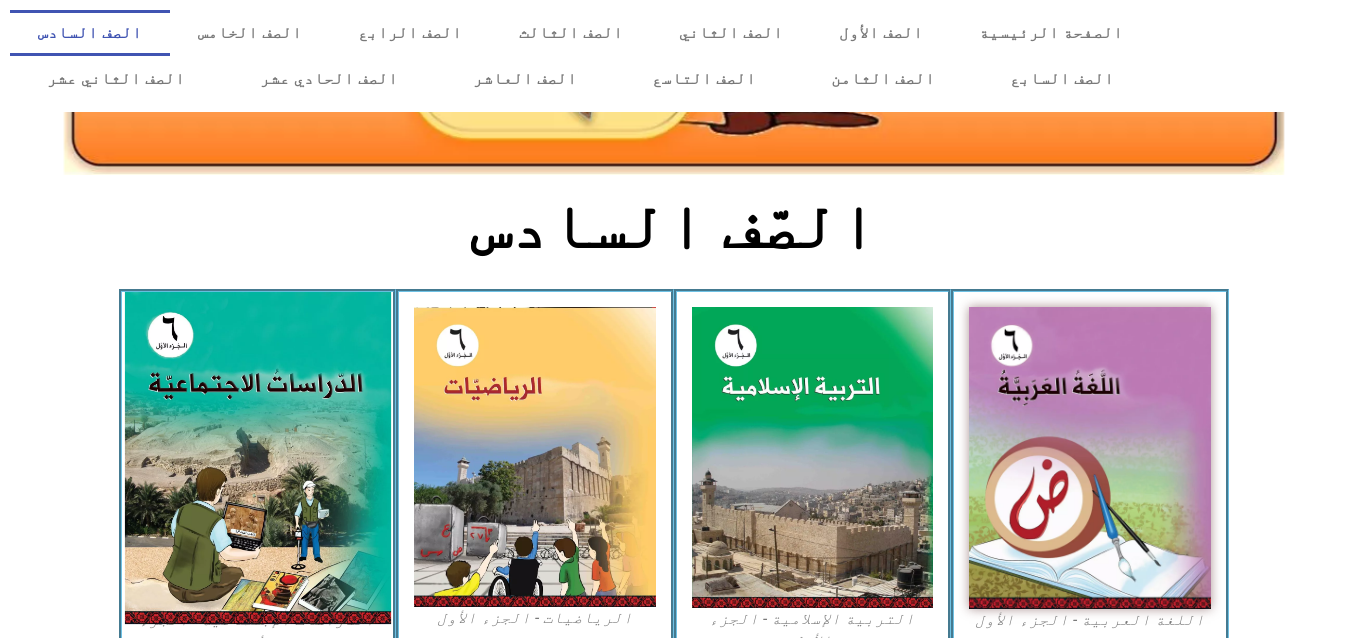 click at bounding box center [257, 458] 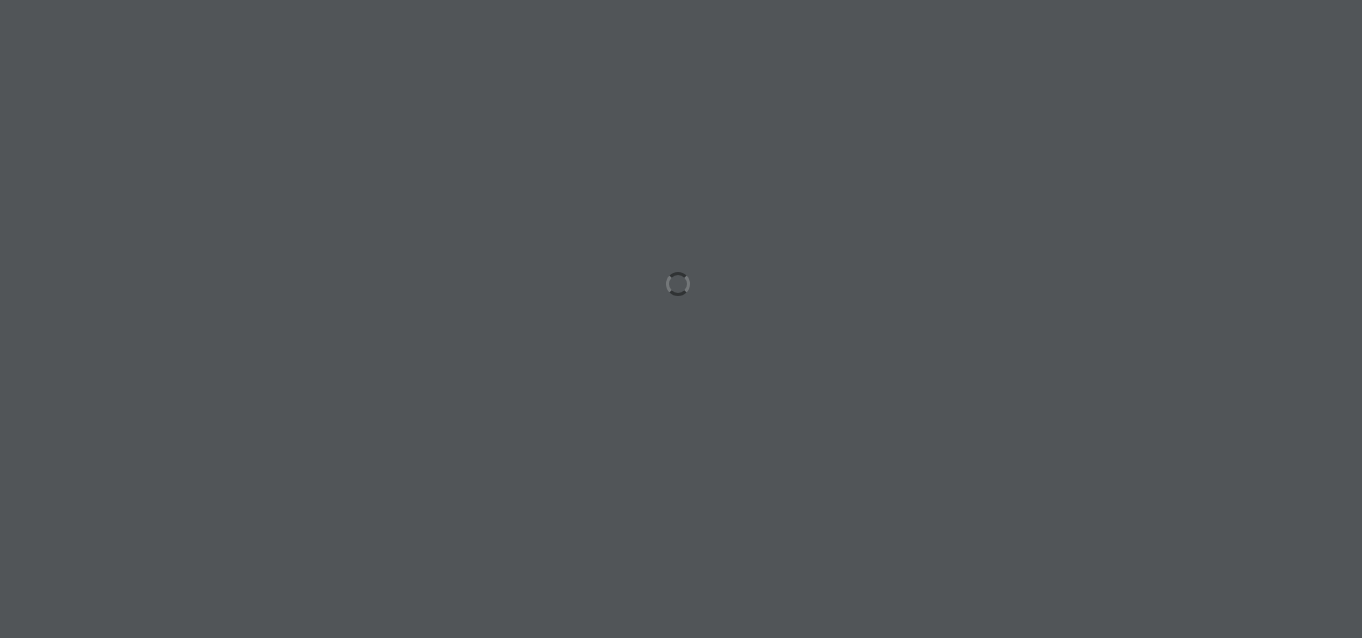 scroll, scrollTop: 0, scrollLeft: 0, axis: both 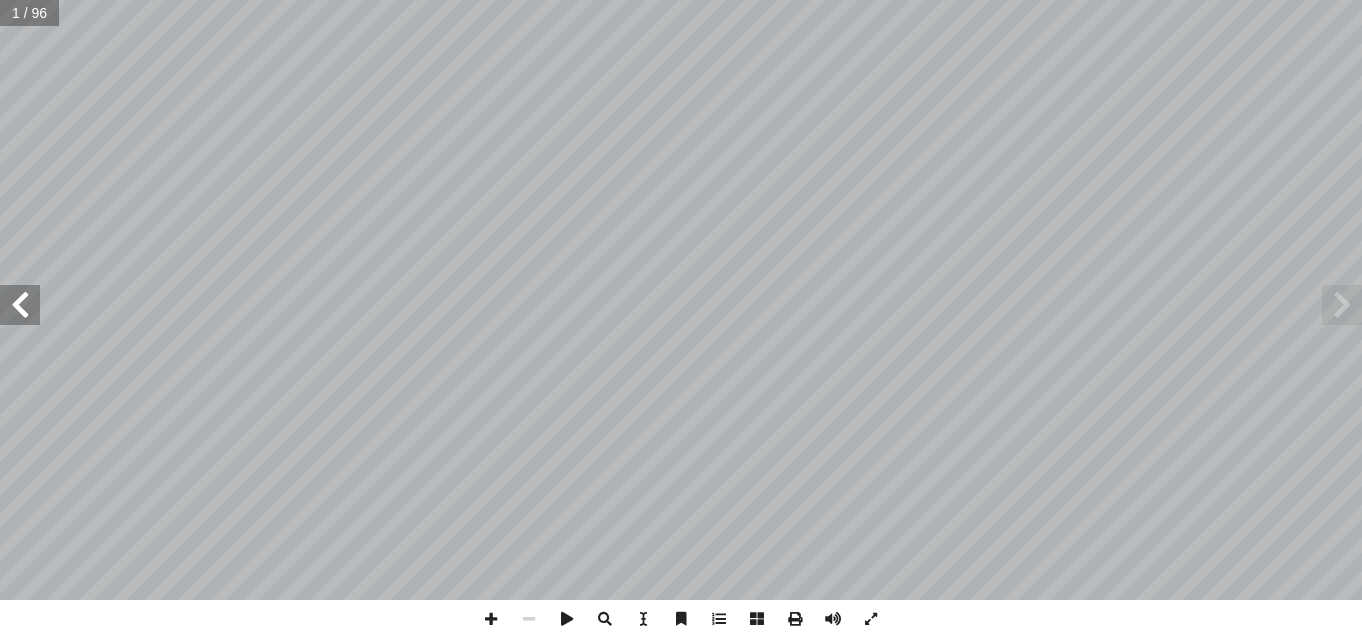 click at bounding box center (20, 305) 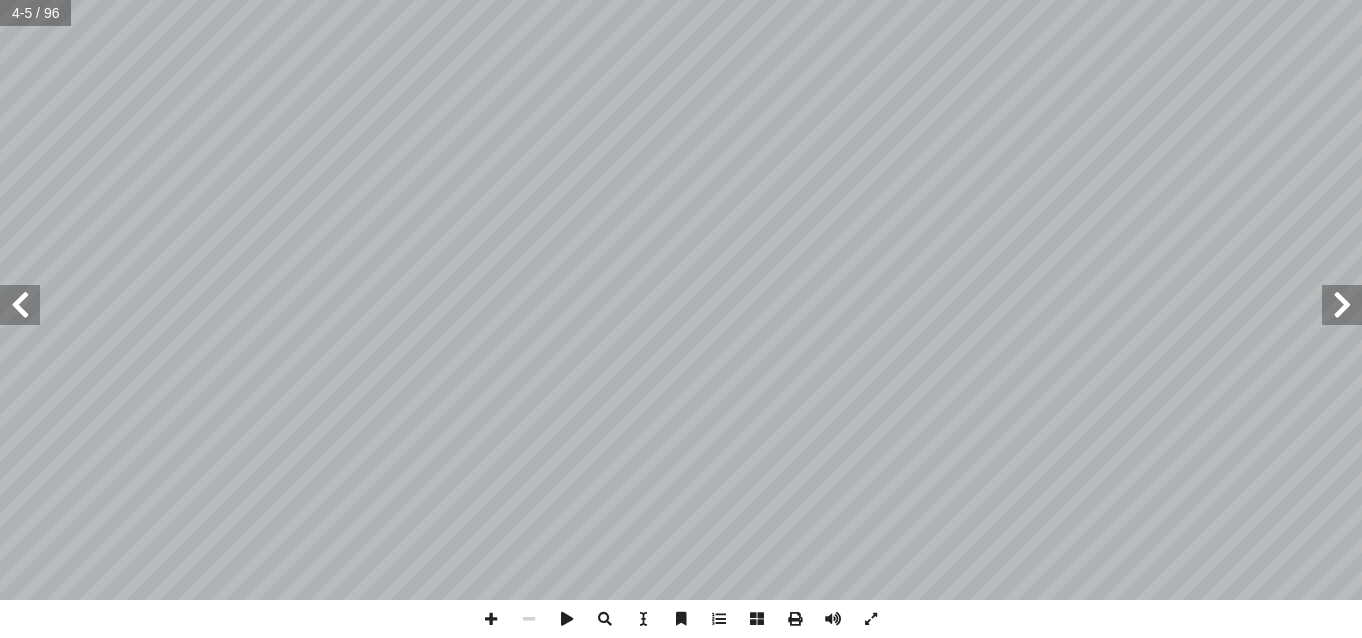 click at bounding box center (20, 305) 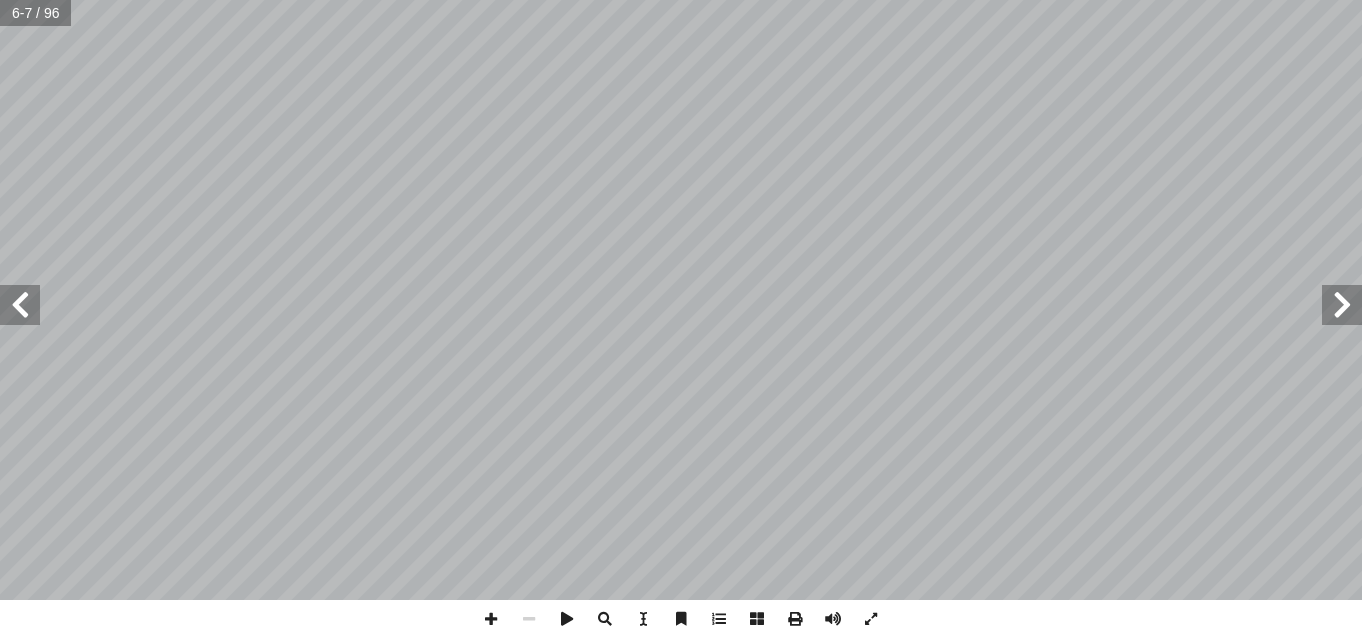 click at bounding box center [1342, 305] 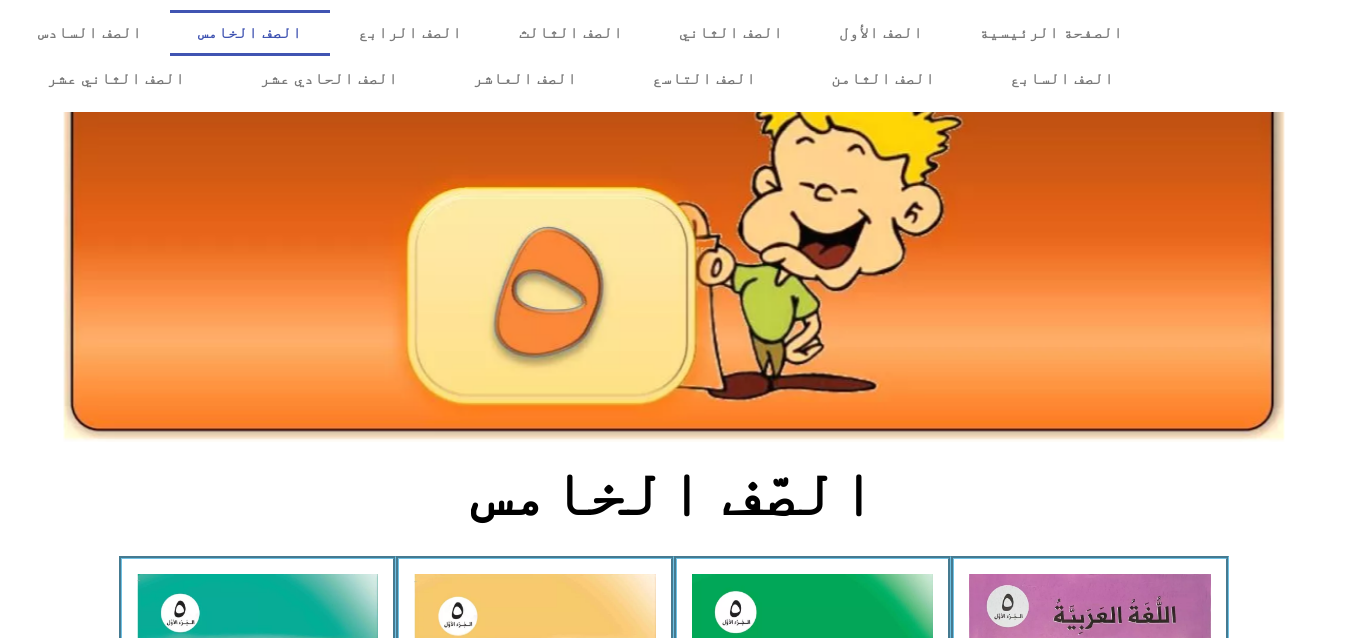 scroll, scrollTop: 592, scrollLeft: 0, axis: vertical 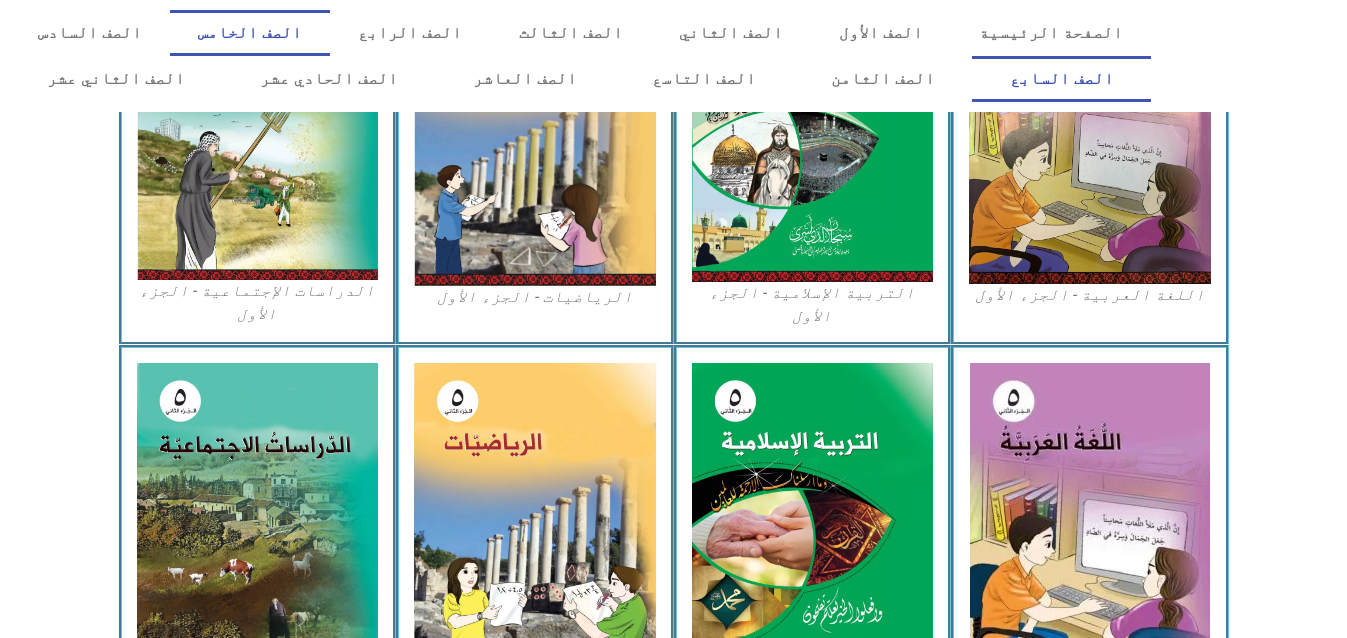 click on "الصف السابع" 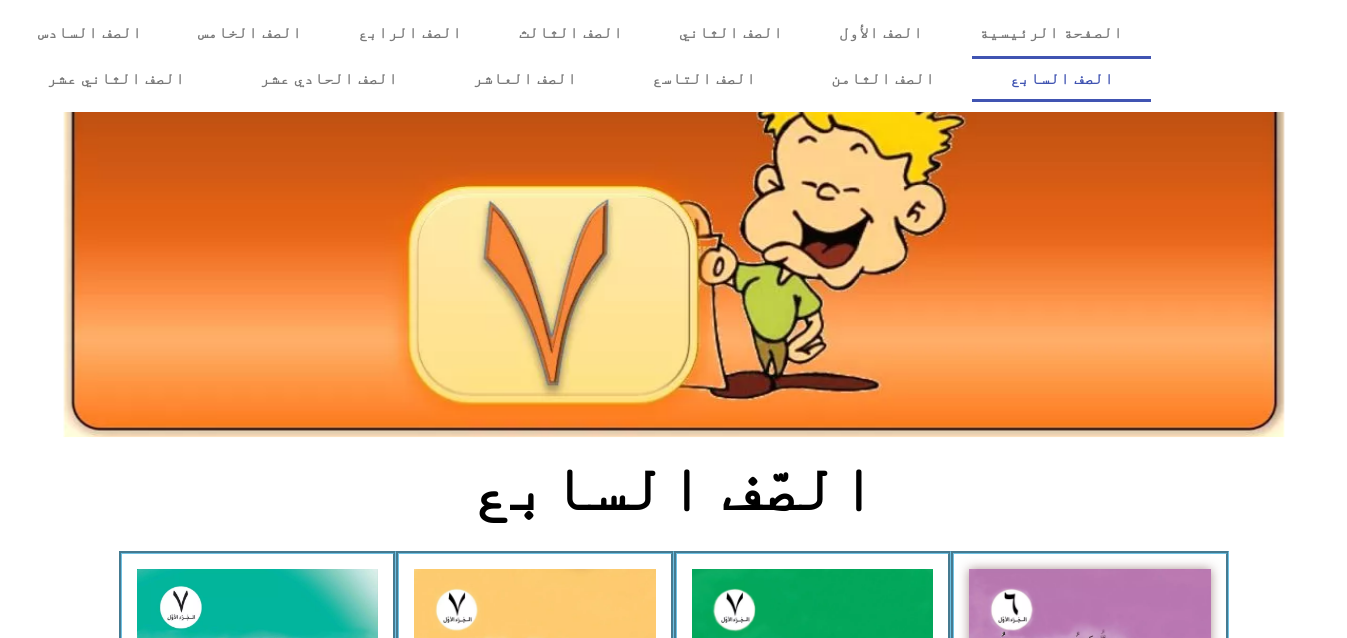scroll, scrollTop: 0, scrollLeft: 0, axis: both 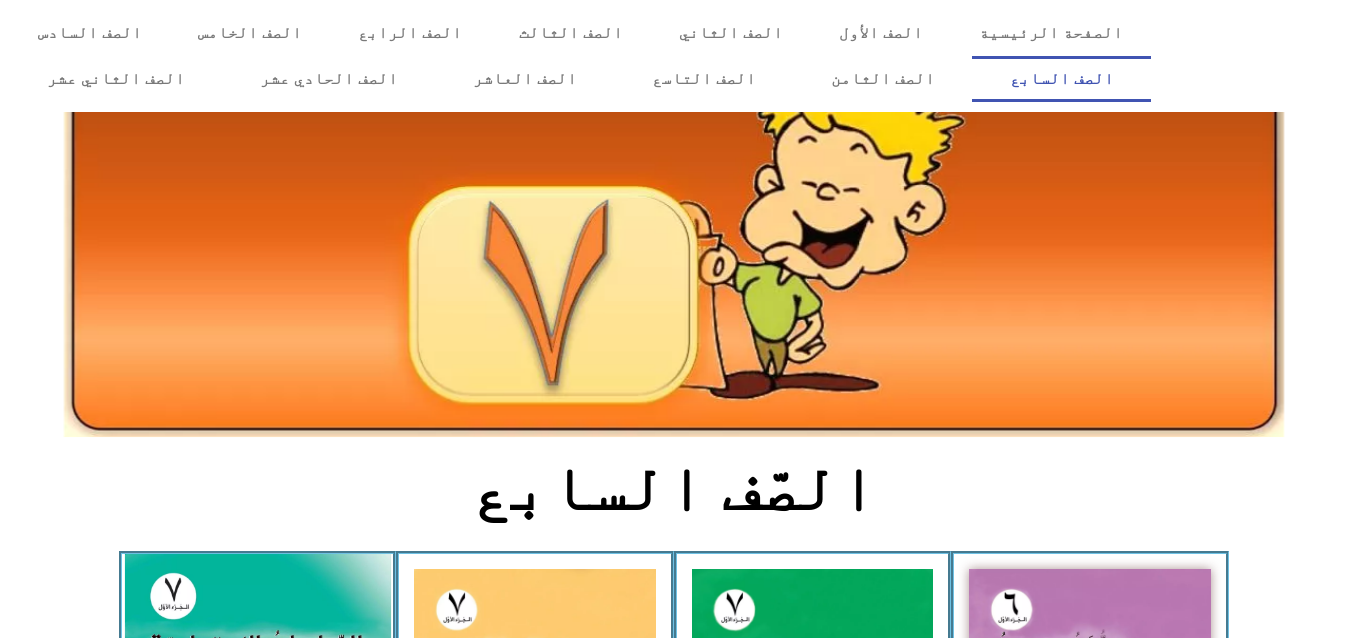 click at bounding box center [257, 719] 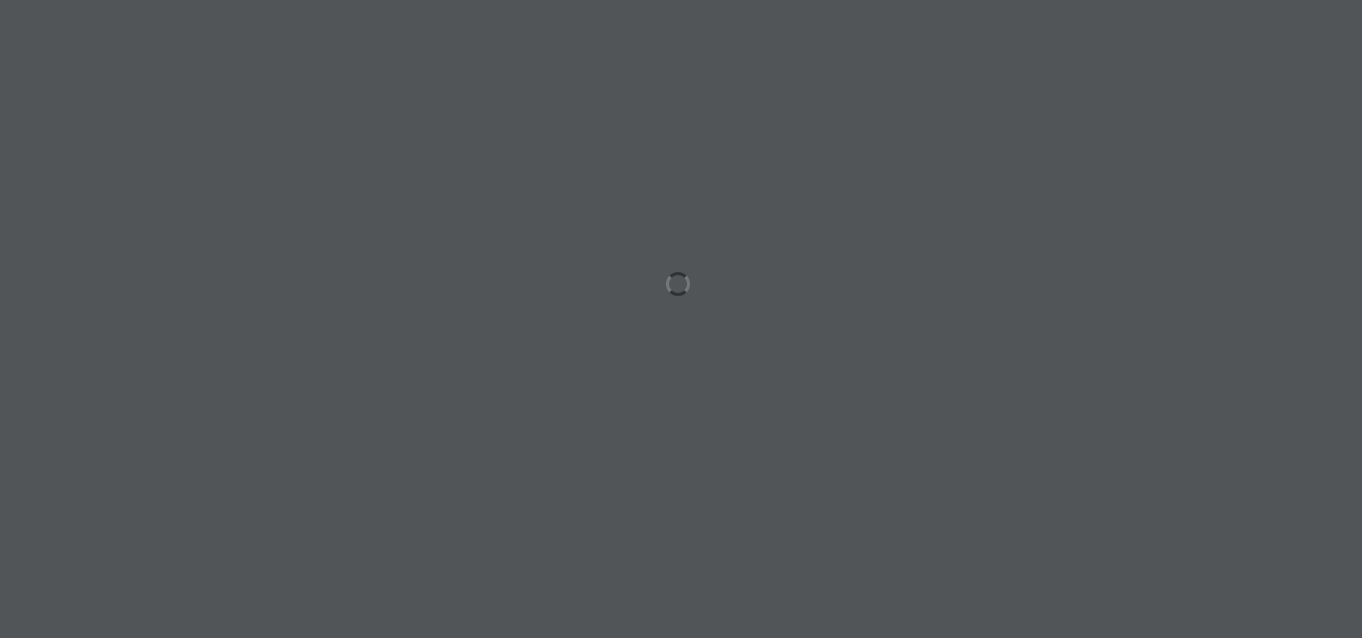 scroll, scrollTop: 0, scrollLeft: 0, axis: both 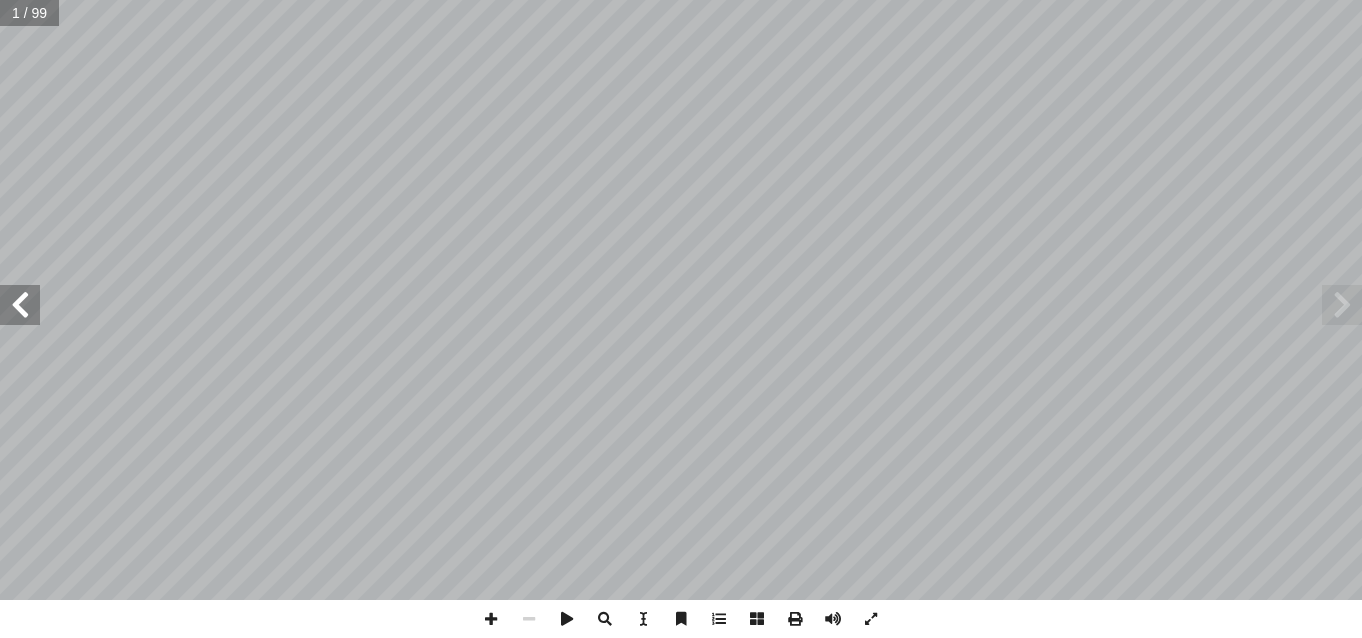 click at bounding box center (20, 305) 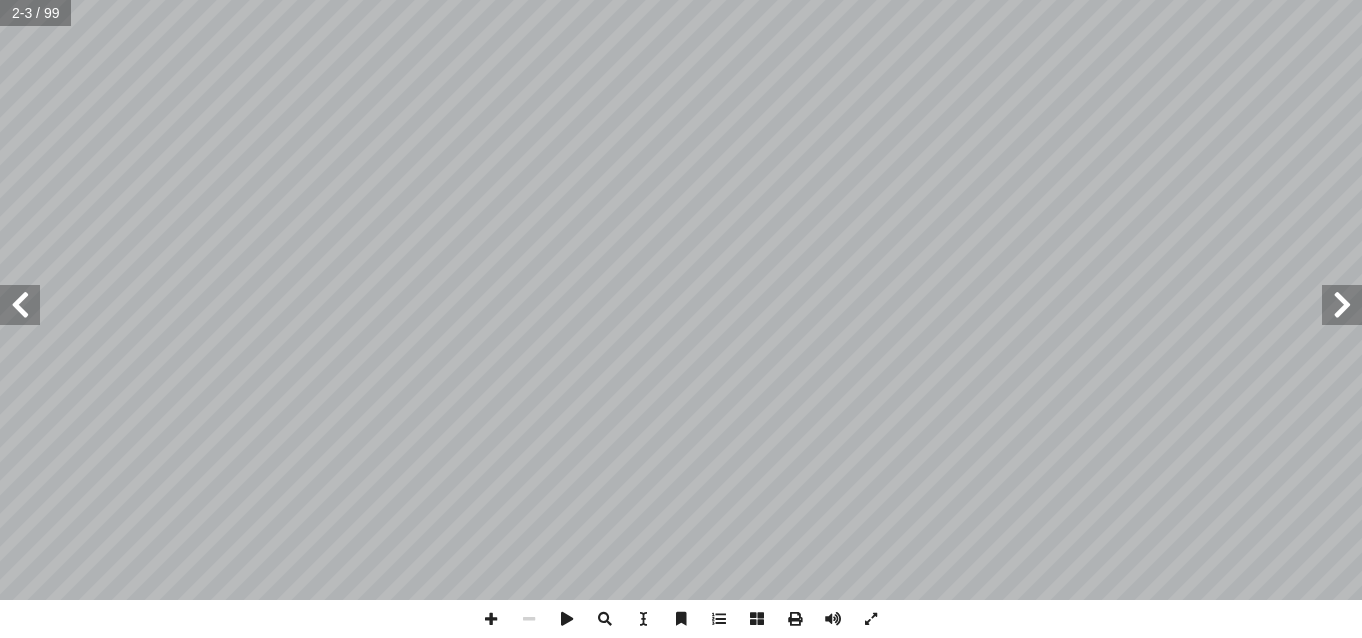 click at bounding box center [20, 305] 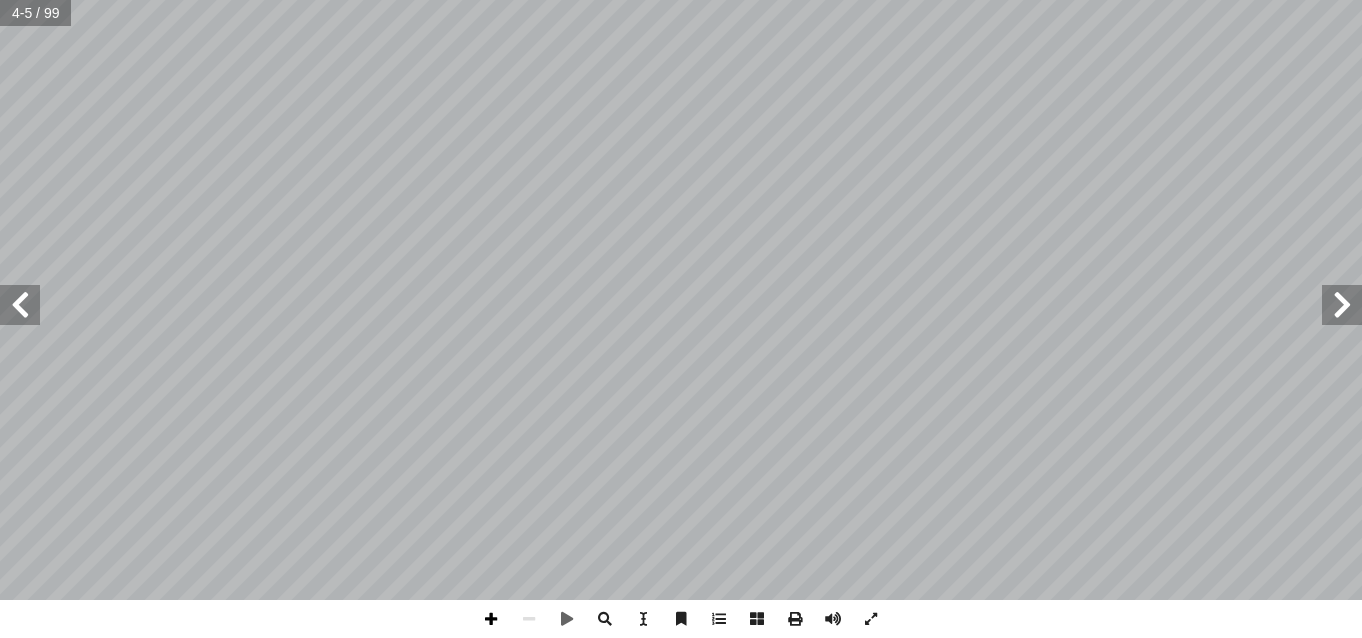 click at bounding box center [491, 619] 